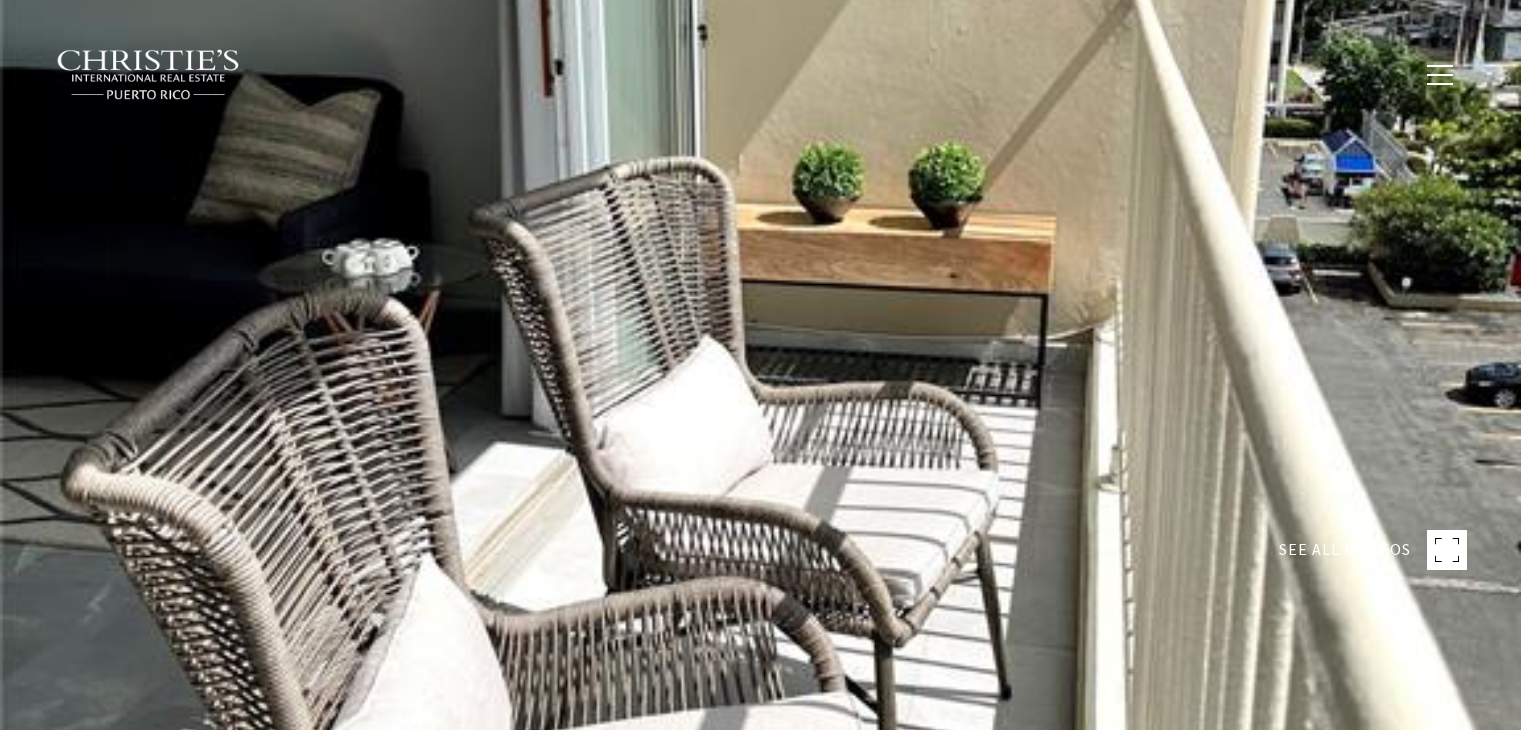 scroll, scrollTop: 0, scrollLeft: 0, axis: both 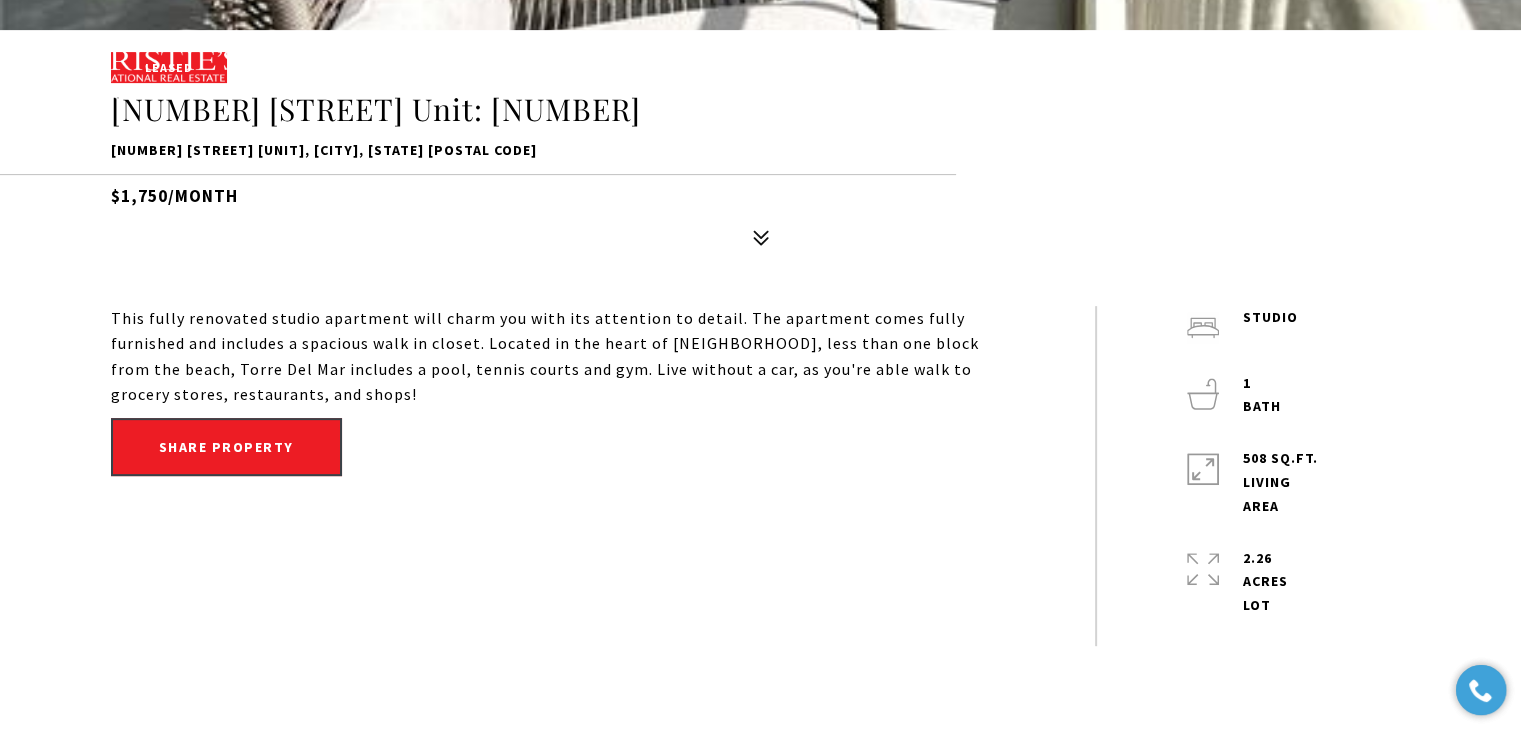 type on "**" 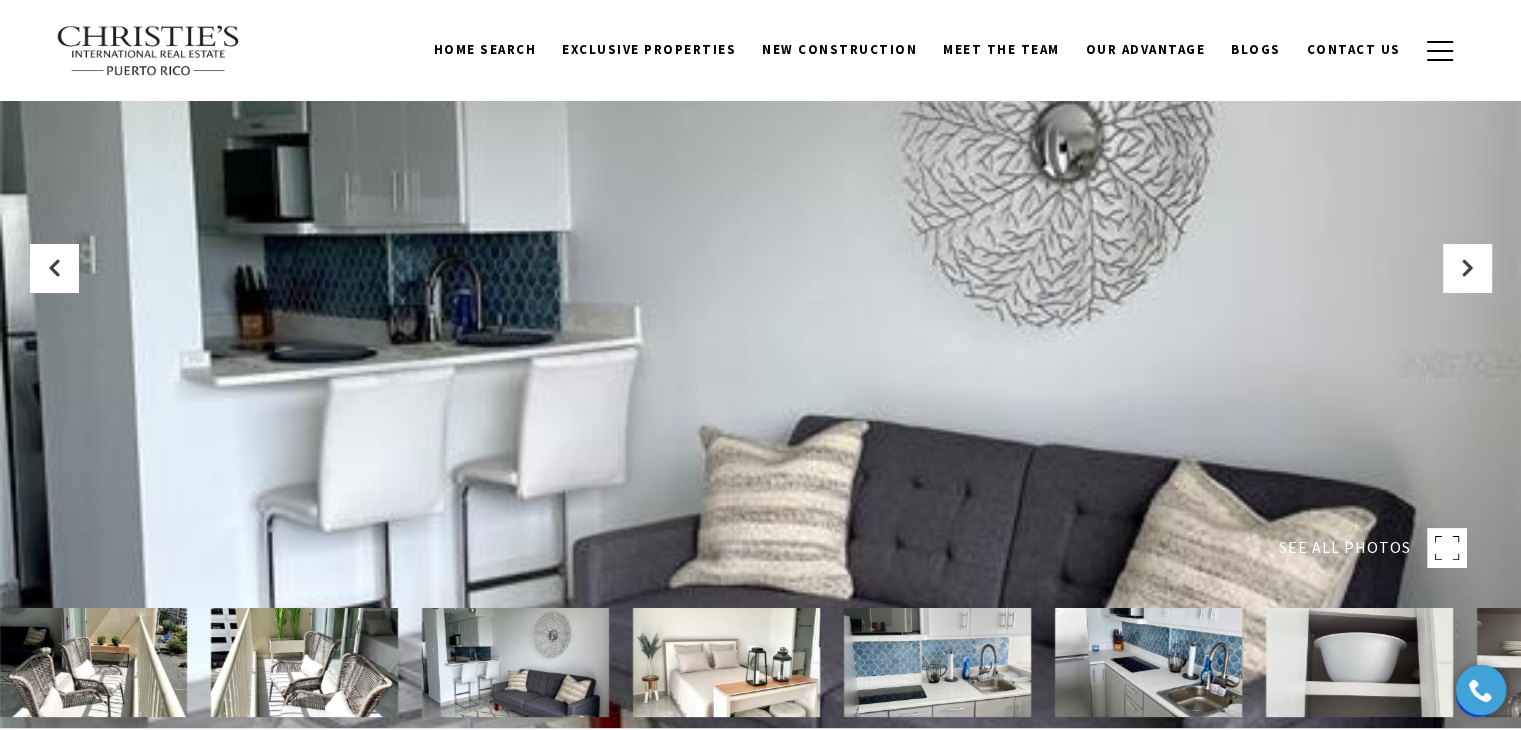 scroll, scrollTop: 0, scrollLeft: 0, axis: both 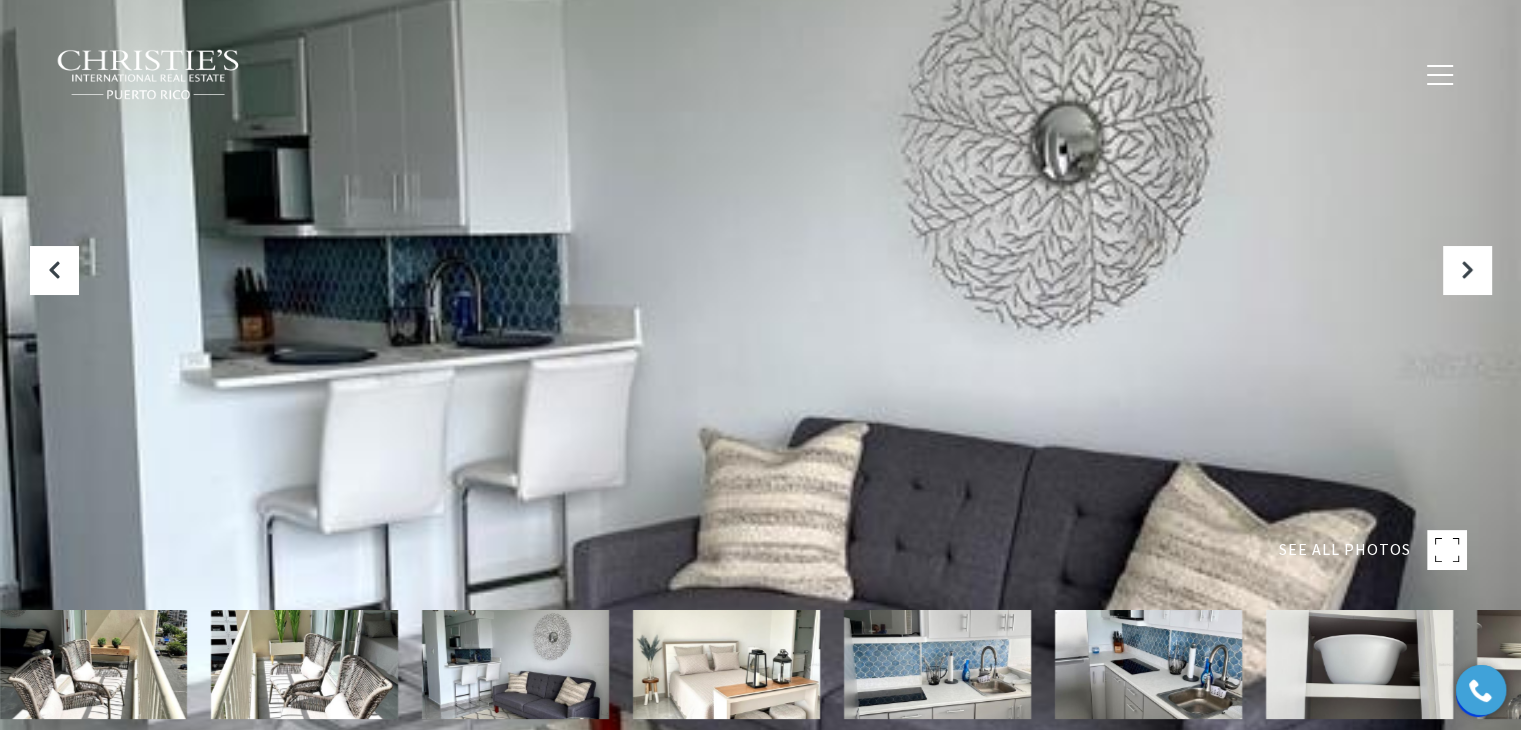 click on "Exclusive Properties" at bounding box center [649, 73] 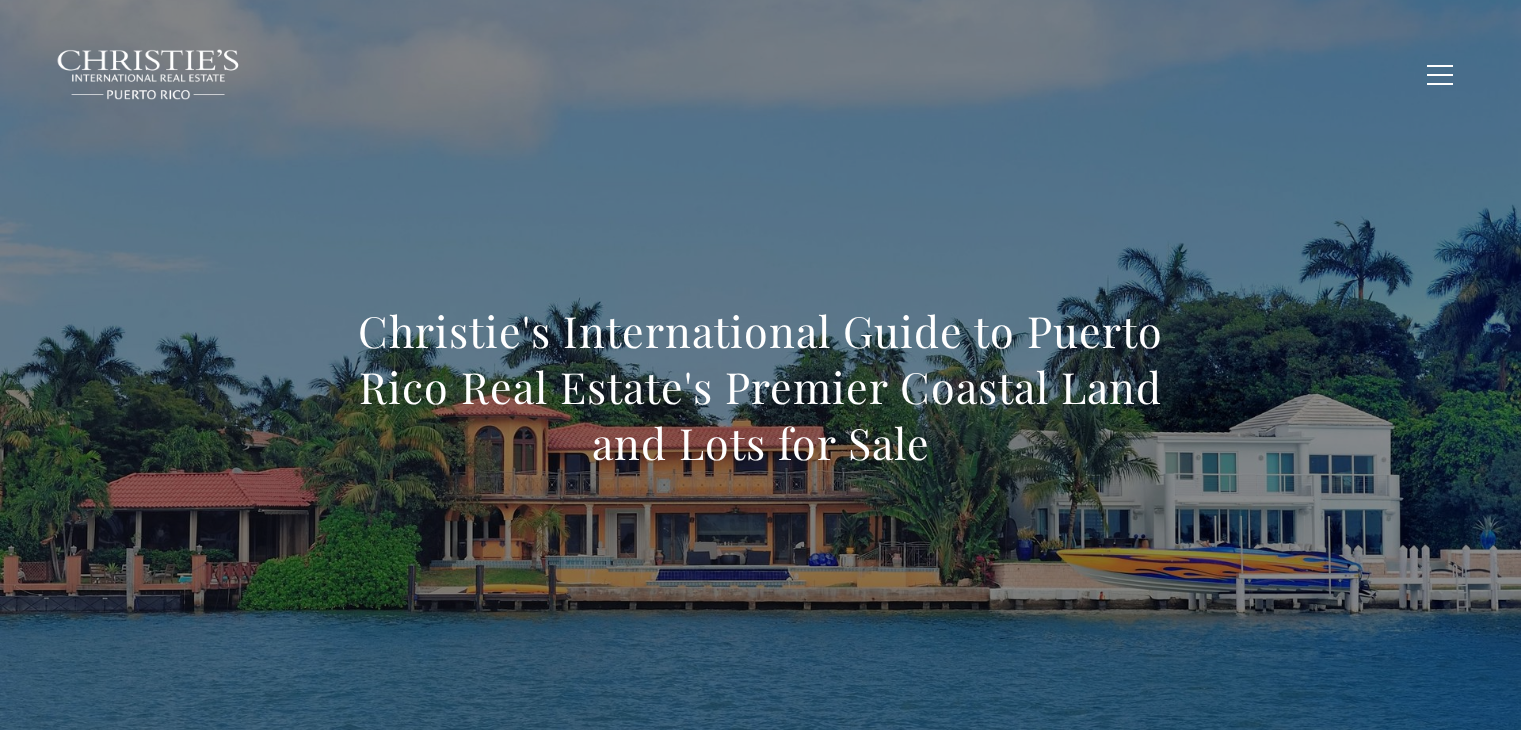 scroll, scrollTop: 0, scrollLeft: 0, axis: both 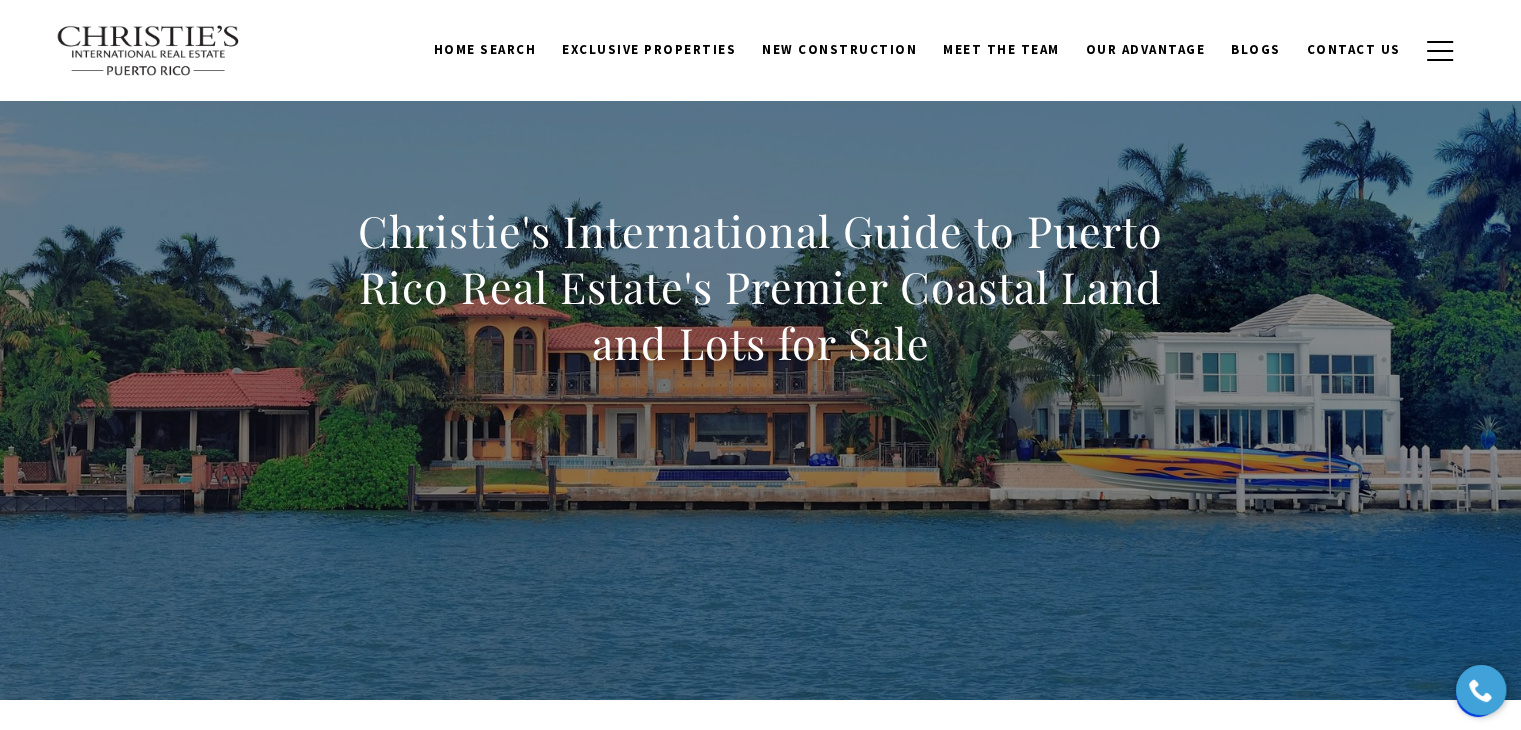 click on "Christie's International Guide to Puerto Rico Real Estate's Premier Coastal Land and Lots for Sale" at bounding box center [761, 300] 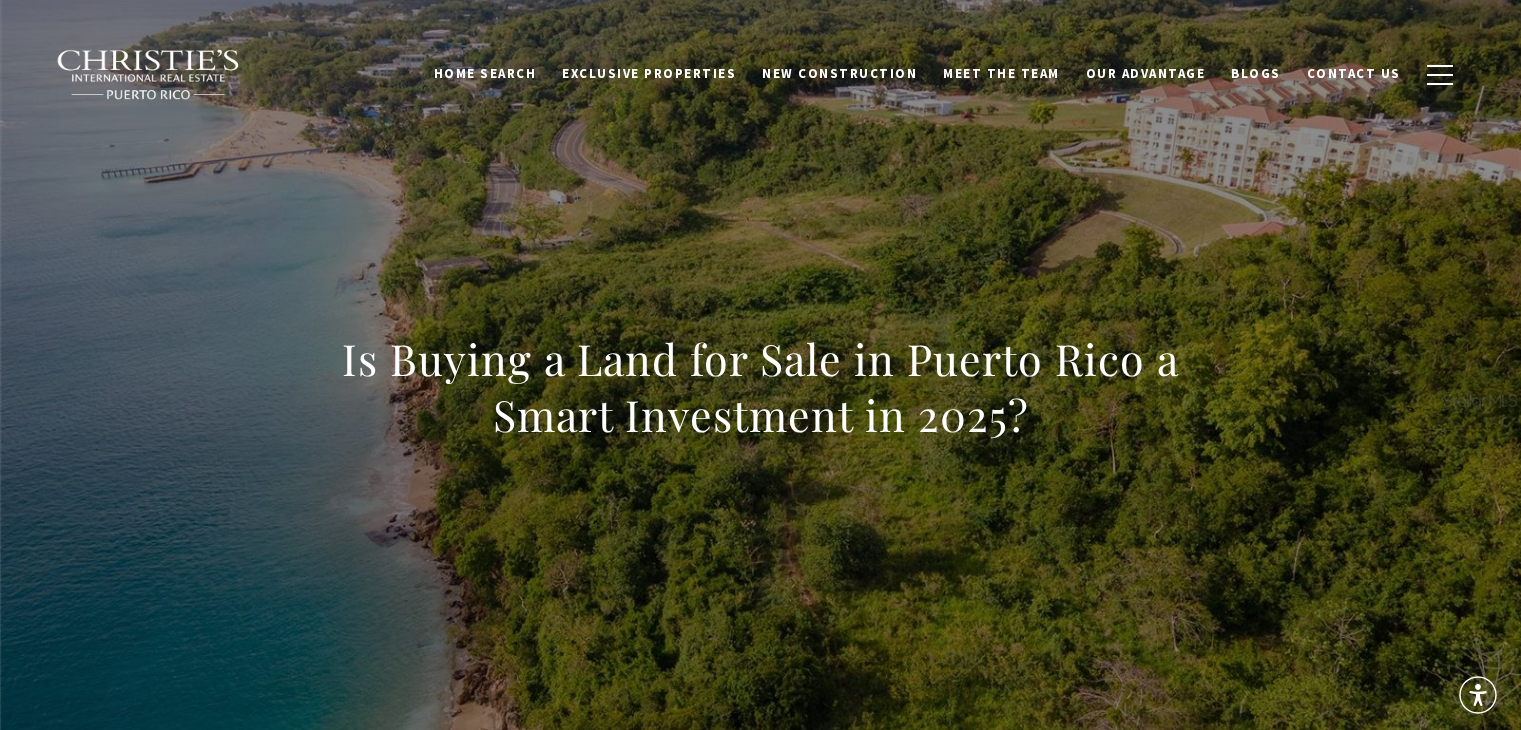 scroll, scrollTop: 0, scrollLeft: 0, axis: both 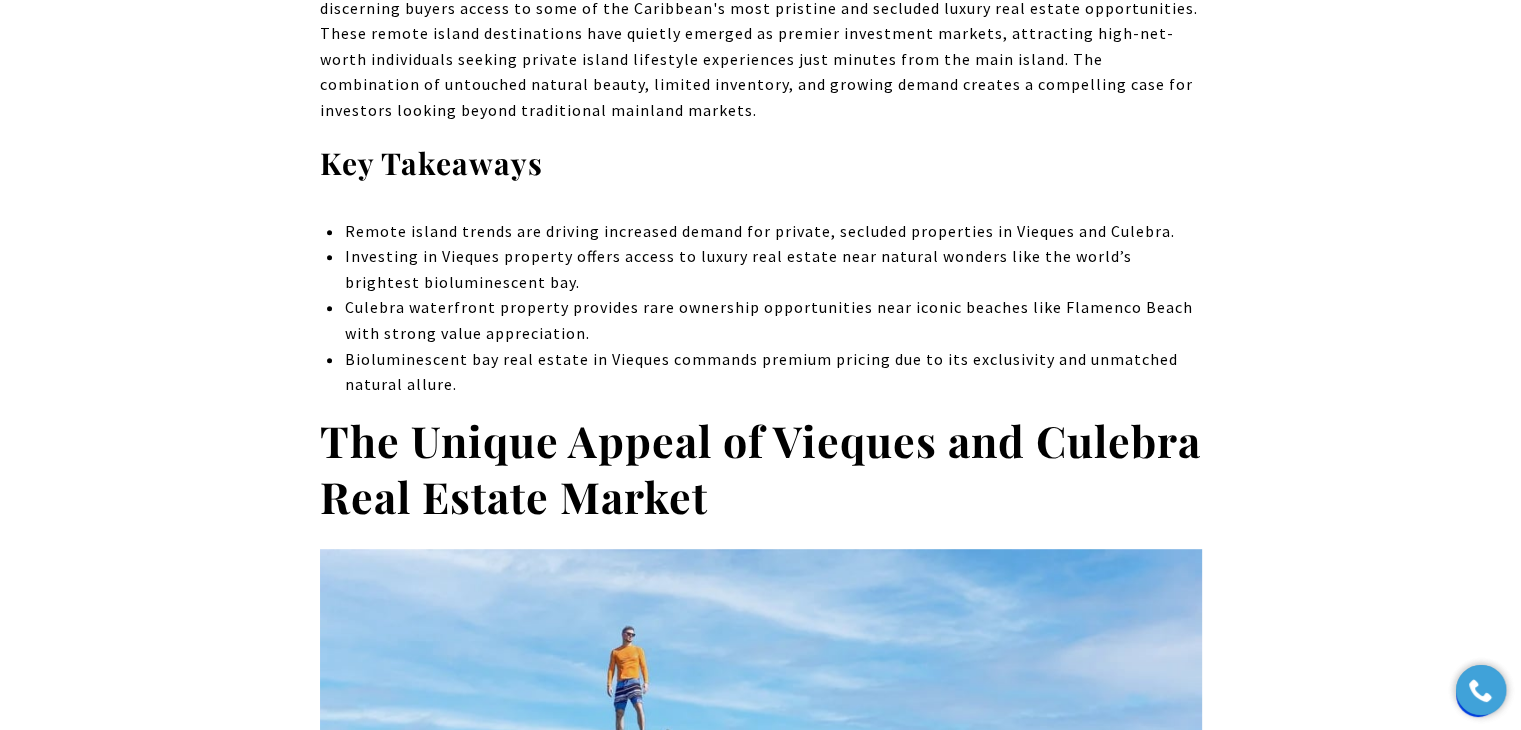 click on "Puerto Rico's outer islands of Vieques and Culebra represent the ultimate escape from mainland life, offering discerning buyers access to some of the Caribbean's most pristine and secluded luxury real estate opportunities. These remote island destinations have quietly emerged as premier investment markets, attracting high-net-worth individuals seeking private island lifestyle experiences just minutes from the main island. The combination of untouched natural beauty, limited inventory, and growing demand creates a compelling case for investors looking beyond traditional mainland markets.
Key Takeaways
Remote island trends are driving increased demand for private, secluded properties in Vieques and Culebra.
Investing in Vieques property offers access to luxury real estate near natural wonders like the world’s brightest bioluminescent bay.
Bioluminescent bay real estate in Vieques commands premium pricing due to its exclusivity and unmatched natural allure." at bounding box center [761, 6404] 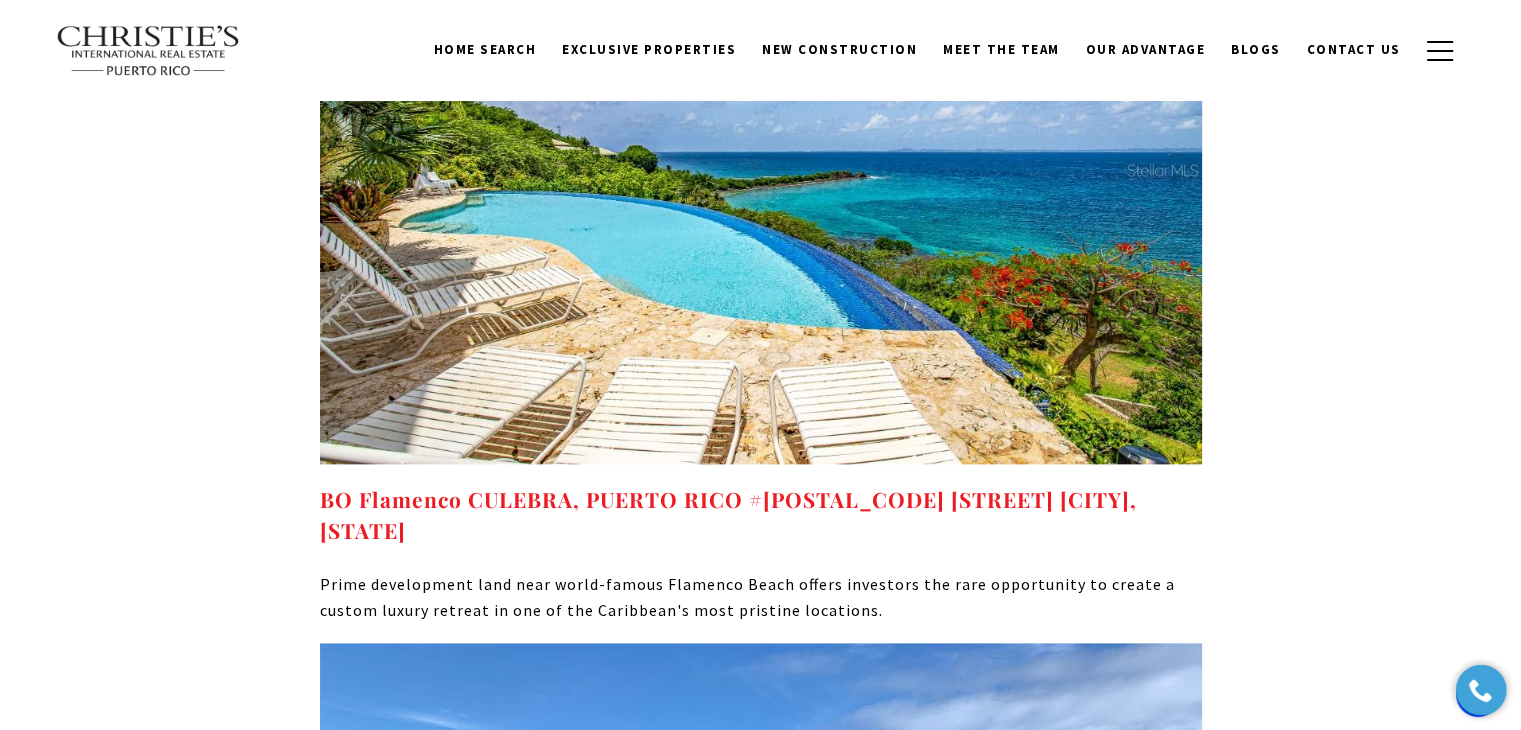 scroll, scrollTop: 10000, scrollLeft: 0, axis: vertical 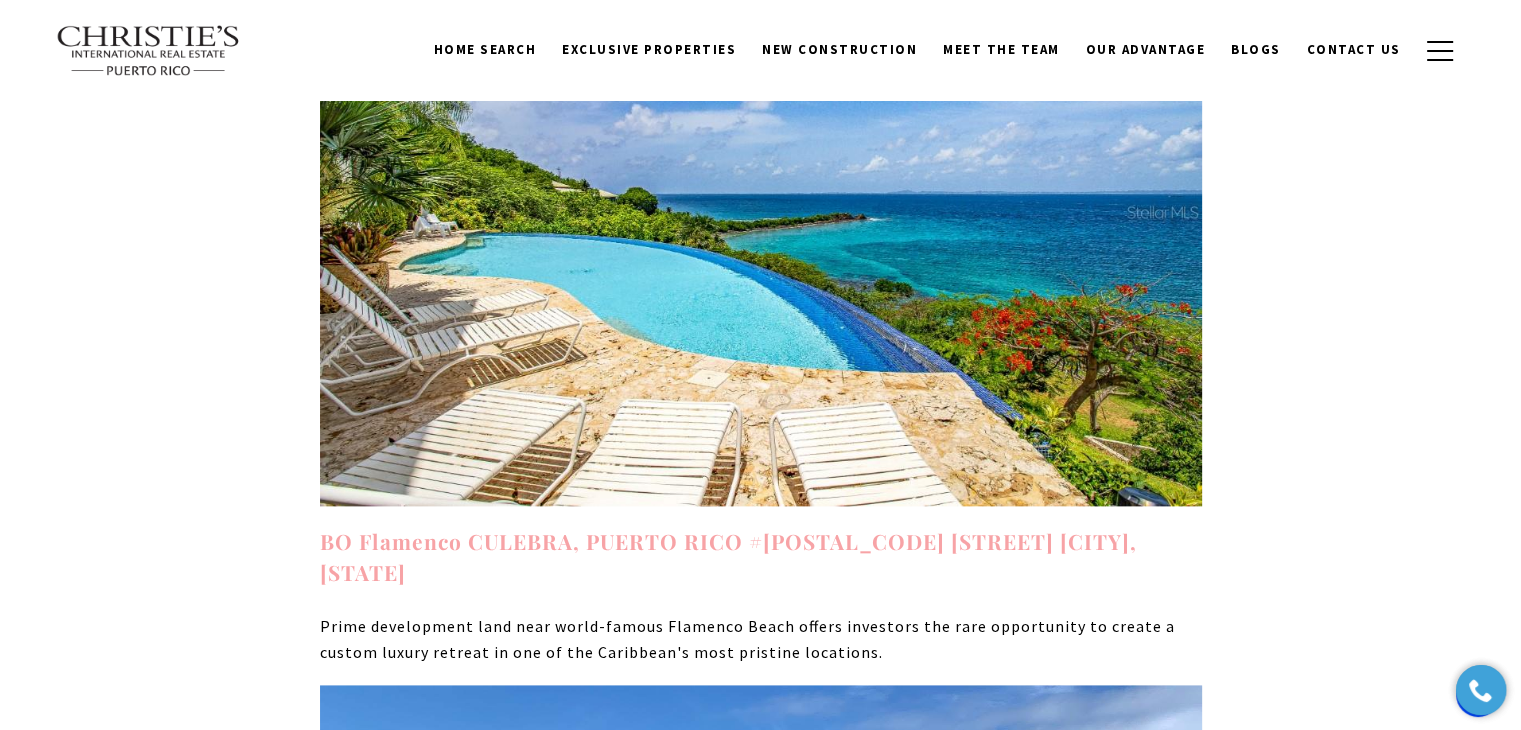 click on "BO Flamenco CULEBRA, PUERTO RICO #Sec La Quintas Solar 15 CULEBRA PR, 00775" at bounding box center [728, 557] 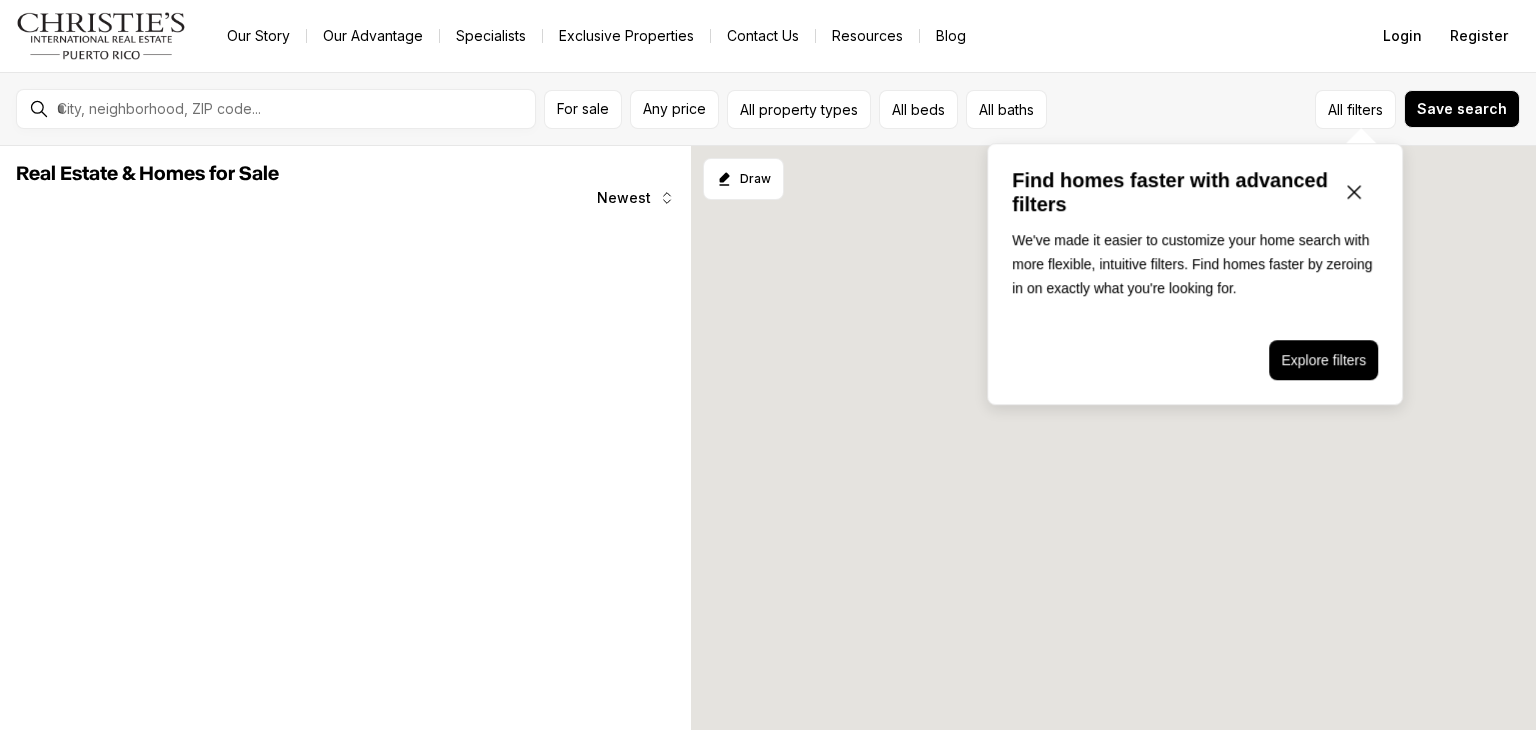 scroll, scrollTop: 0, scrollLeft: 0, axis: both 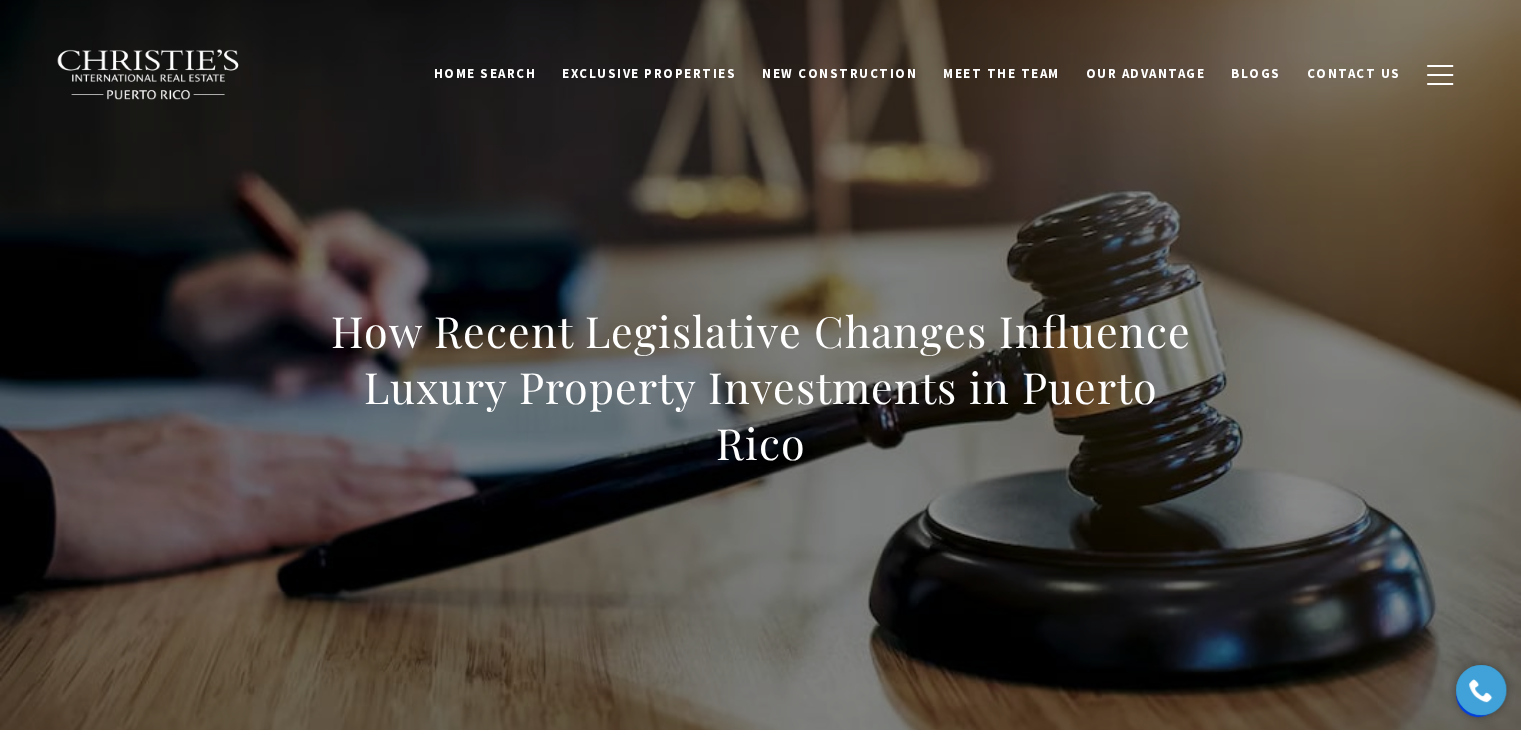 click on "How Recent Legislative Changes Influence Luxury Property Investments in Puerto Rico" at bounding box center [761, 400] 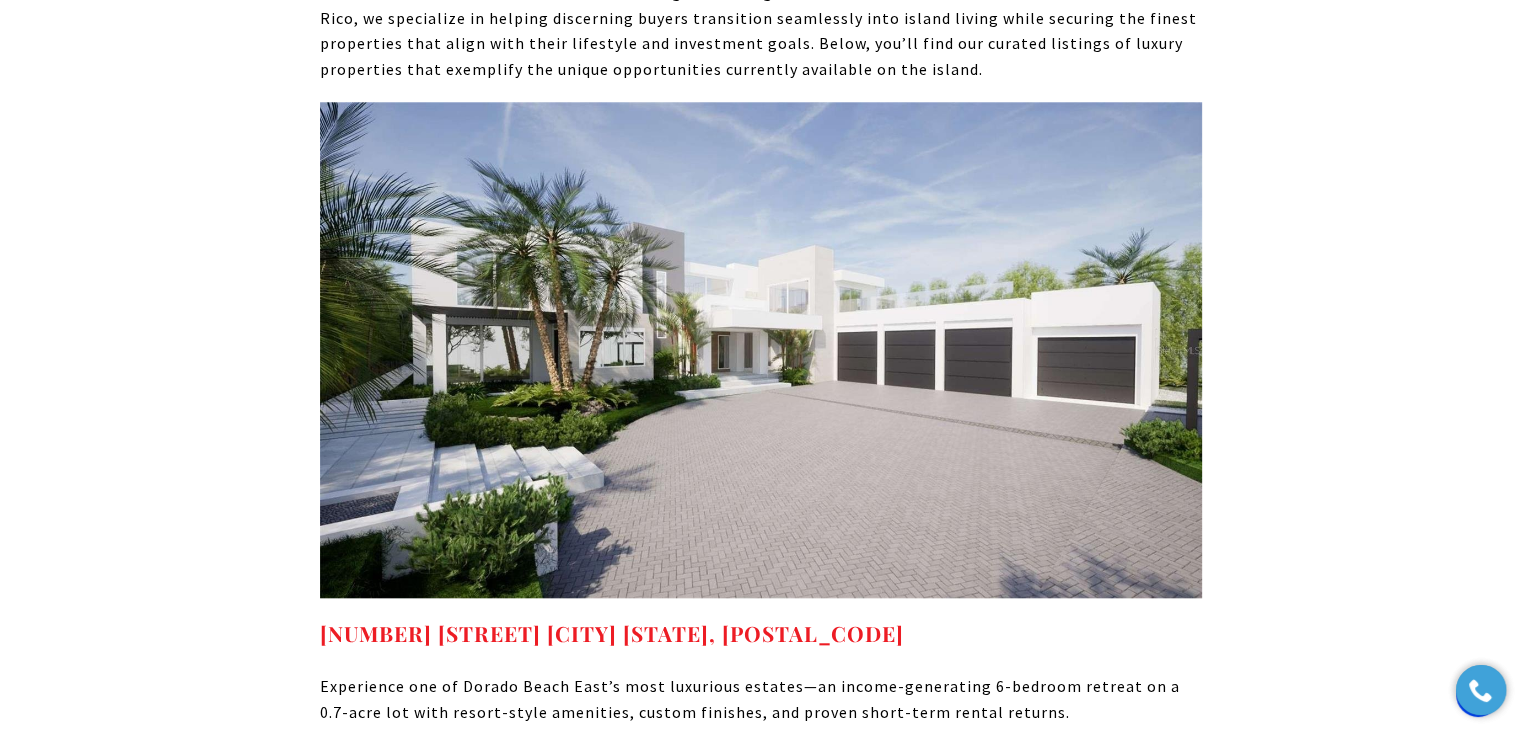 scroll, scrollTop: 9500, scrollLeft: 0, axis: vertical 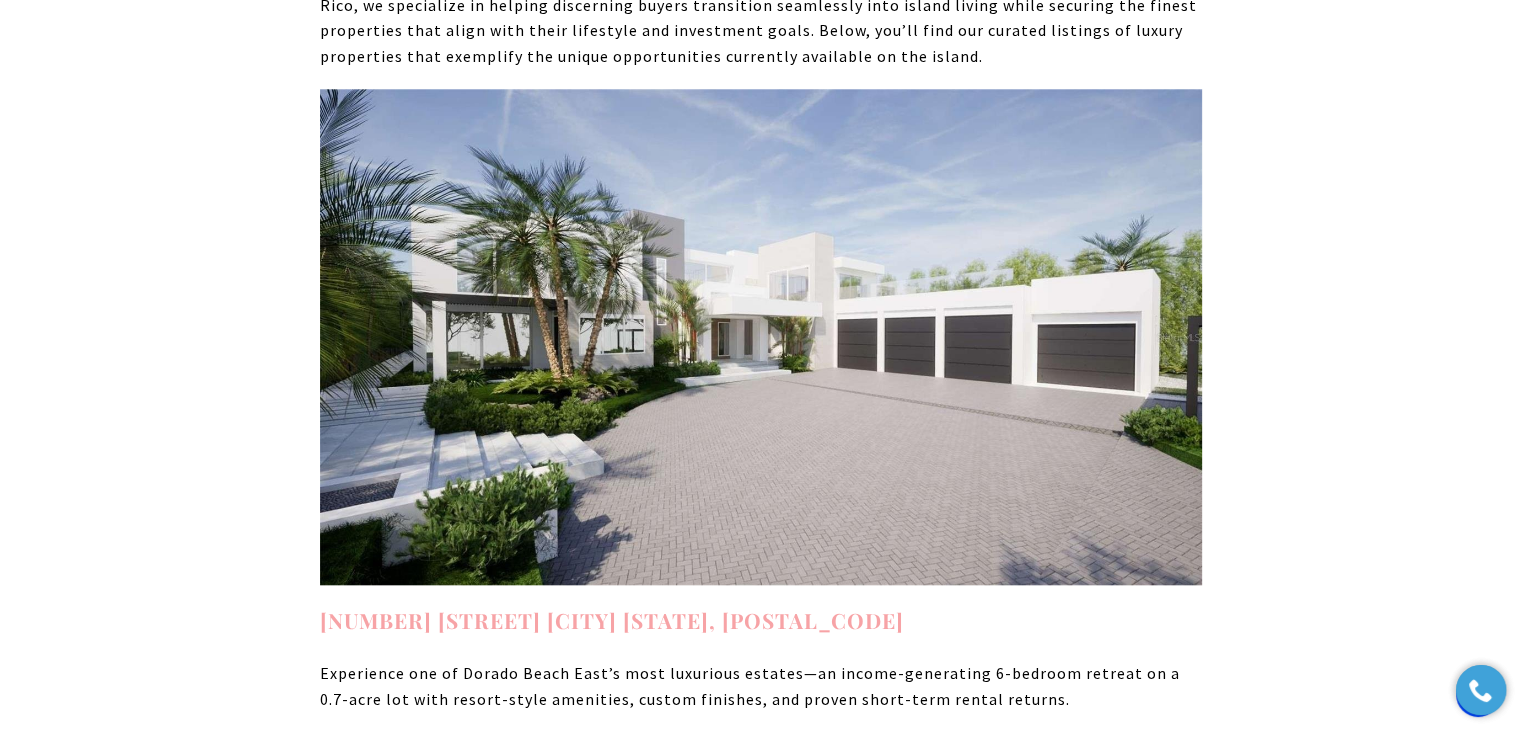 click on "276 DORADO BEACH EAST DORADO PR, 00646" at bounding box center (612, 620) 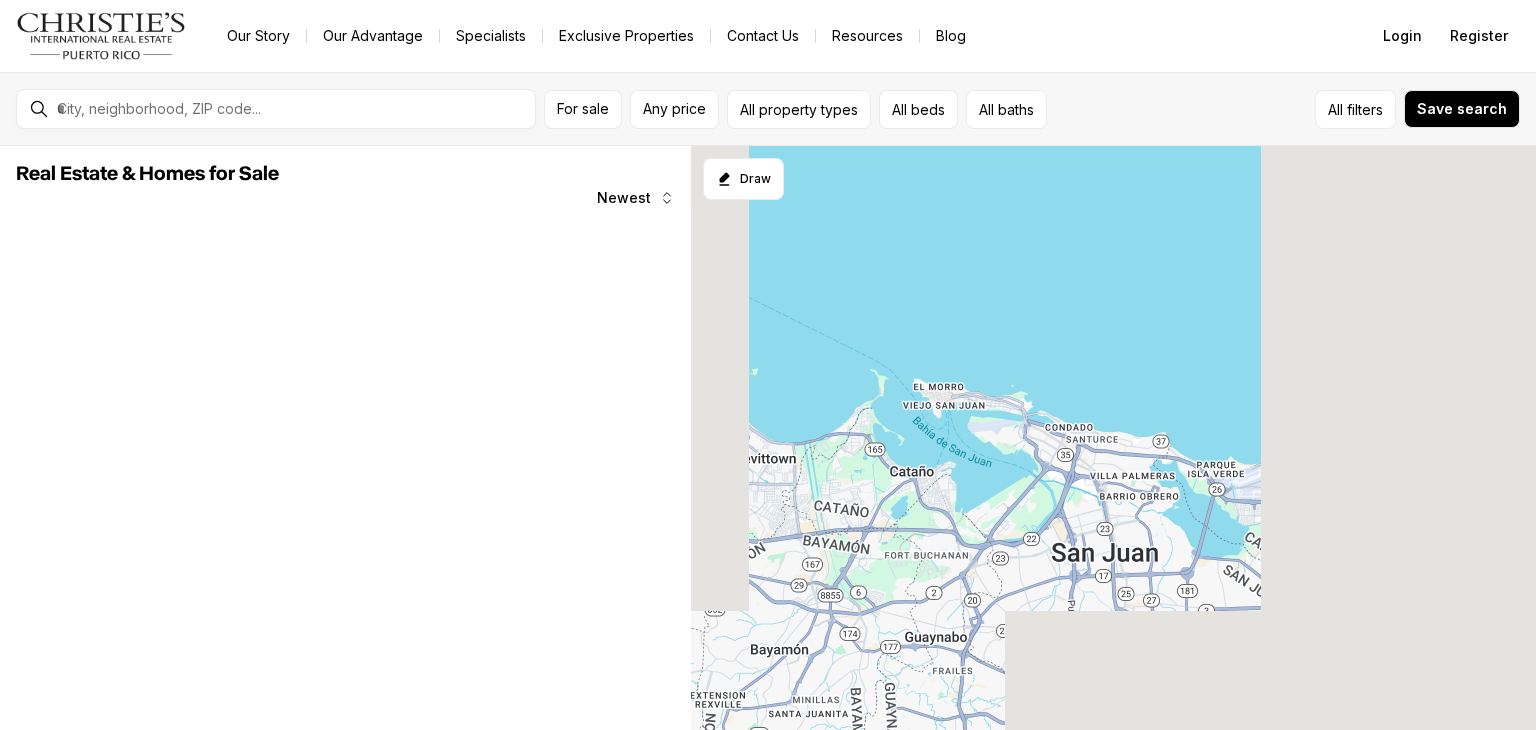 scroll, scrollTop: 0, scrollLeft: 0, axis: both 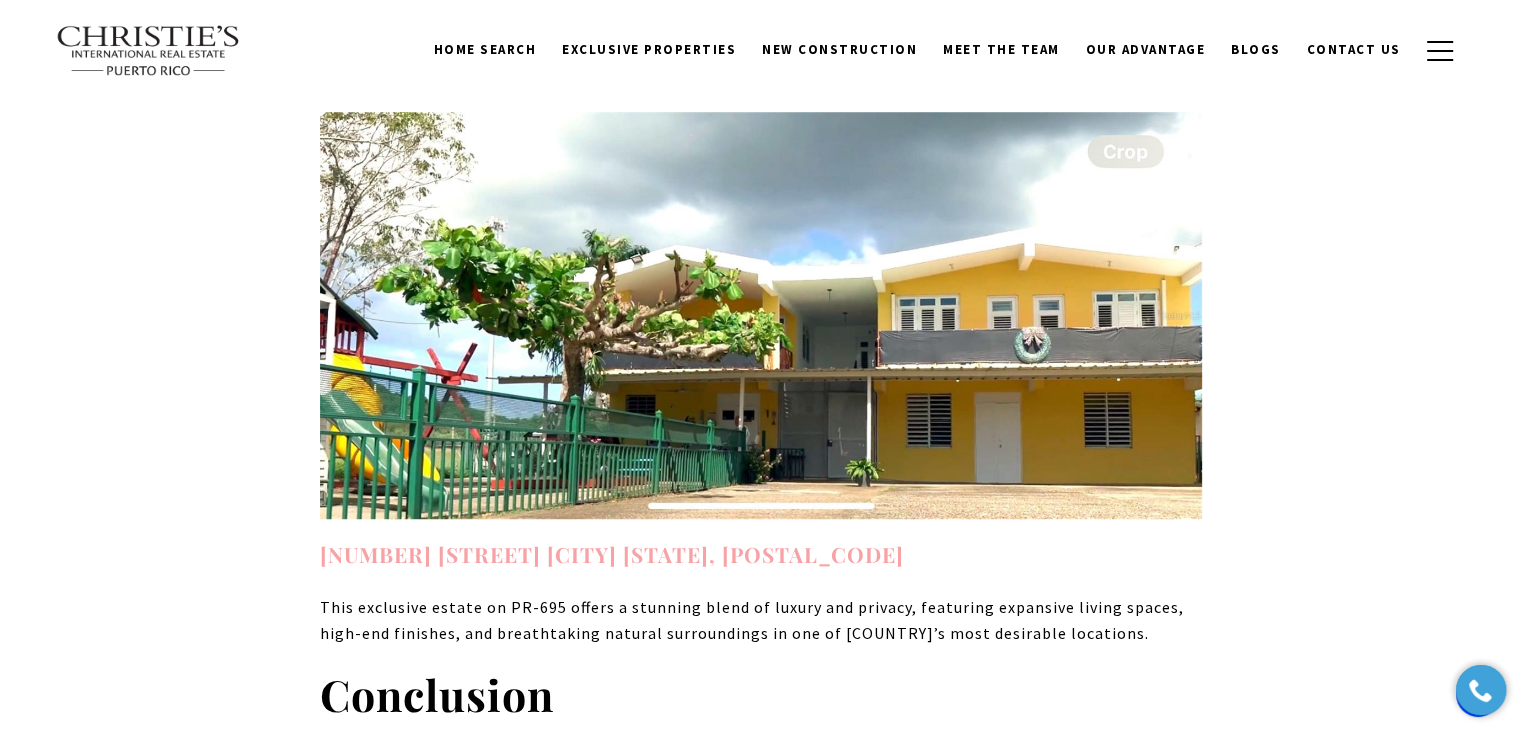 click on "695 PR695 DORADO PR, 00646" at bounding box center (612, 554) 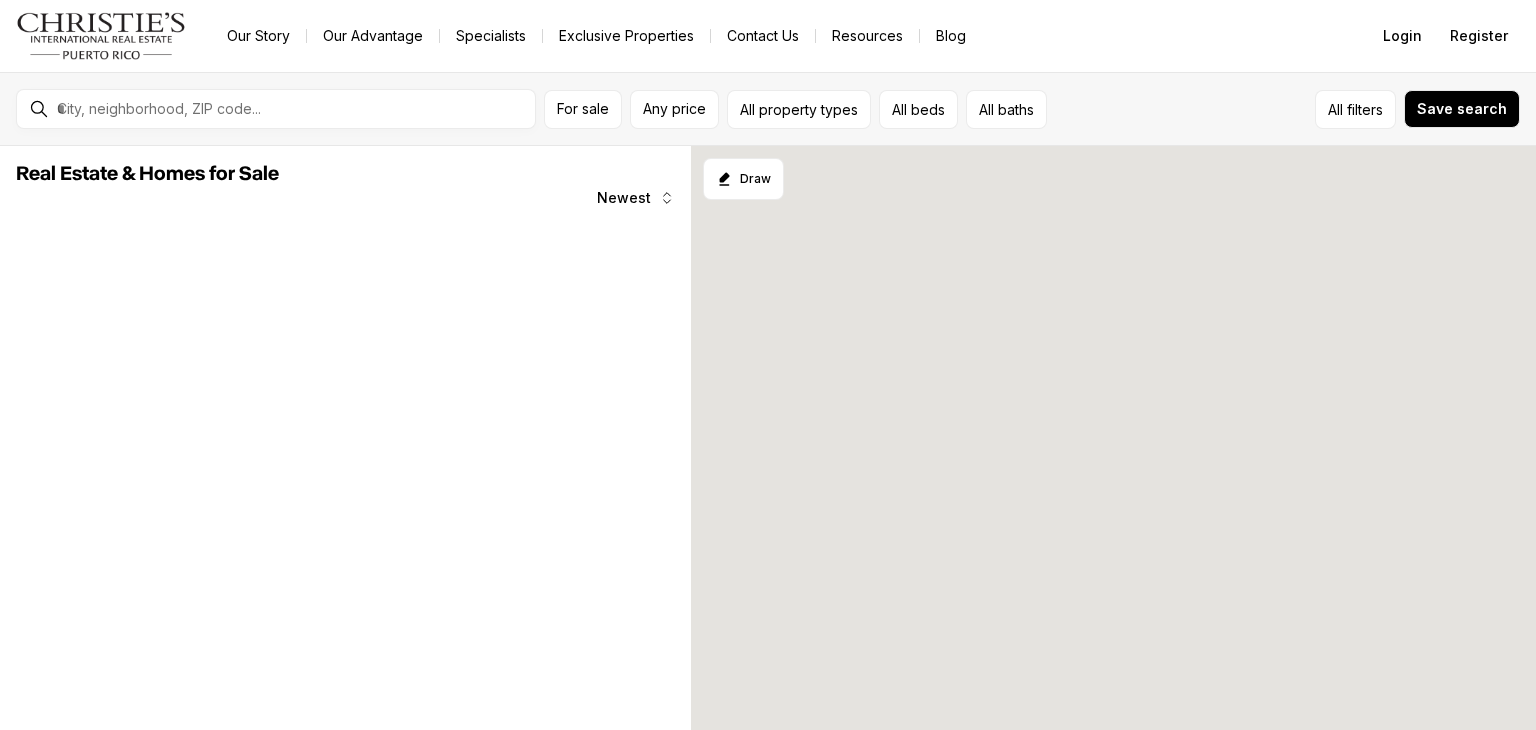 scroll, scrollTop: 0, scrollLeft: 0, axis: both 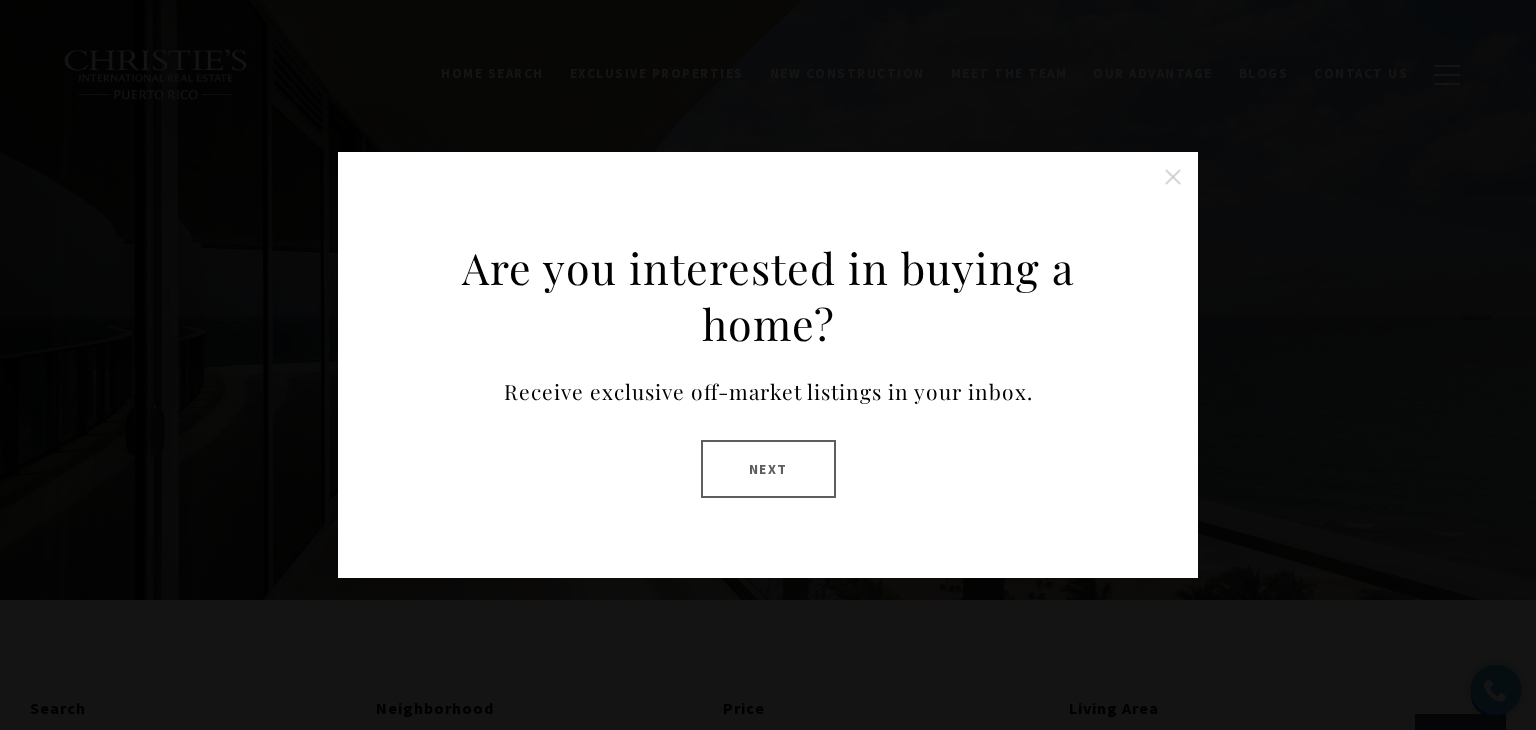 click at bounding box center [1173, 177] 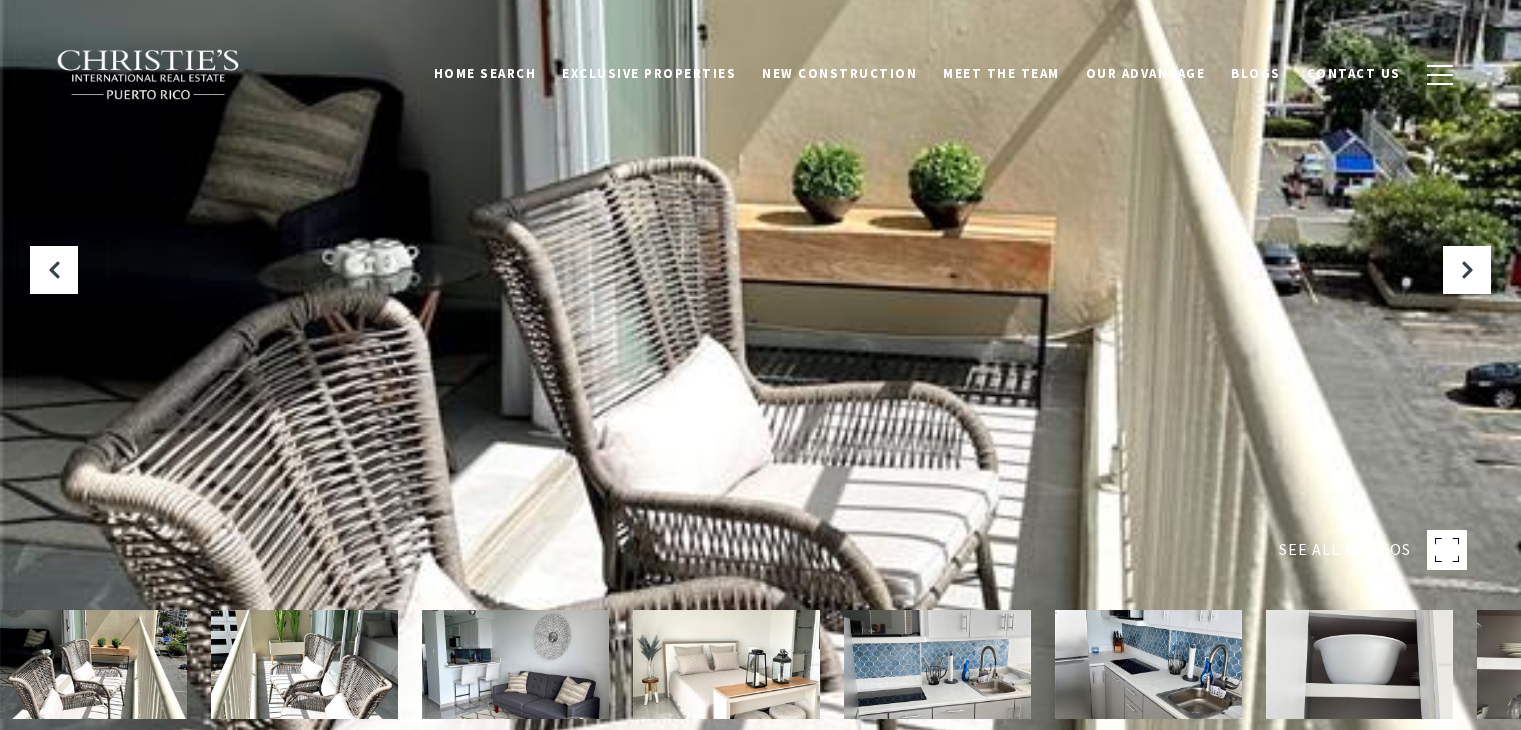scroll, scrollTop: 0, scrollLeft: 0, axis: both 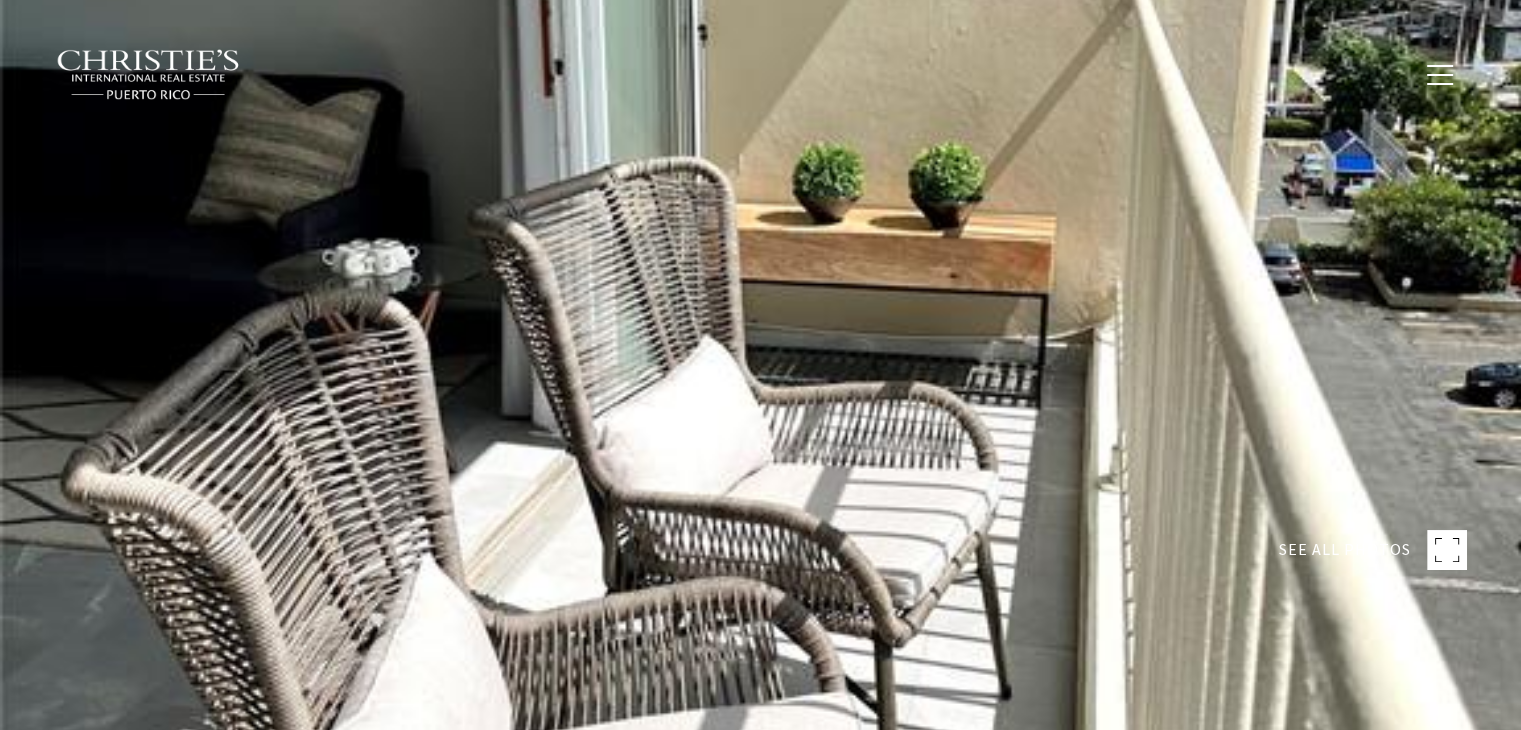 type on "**" 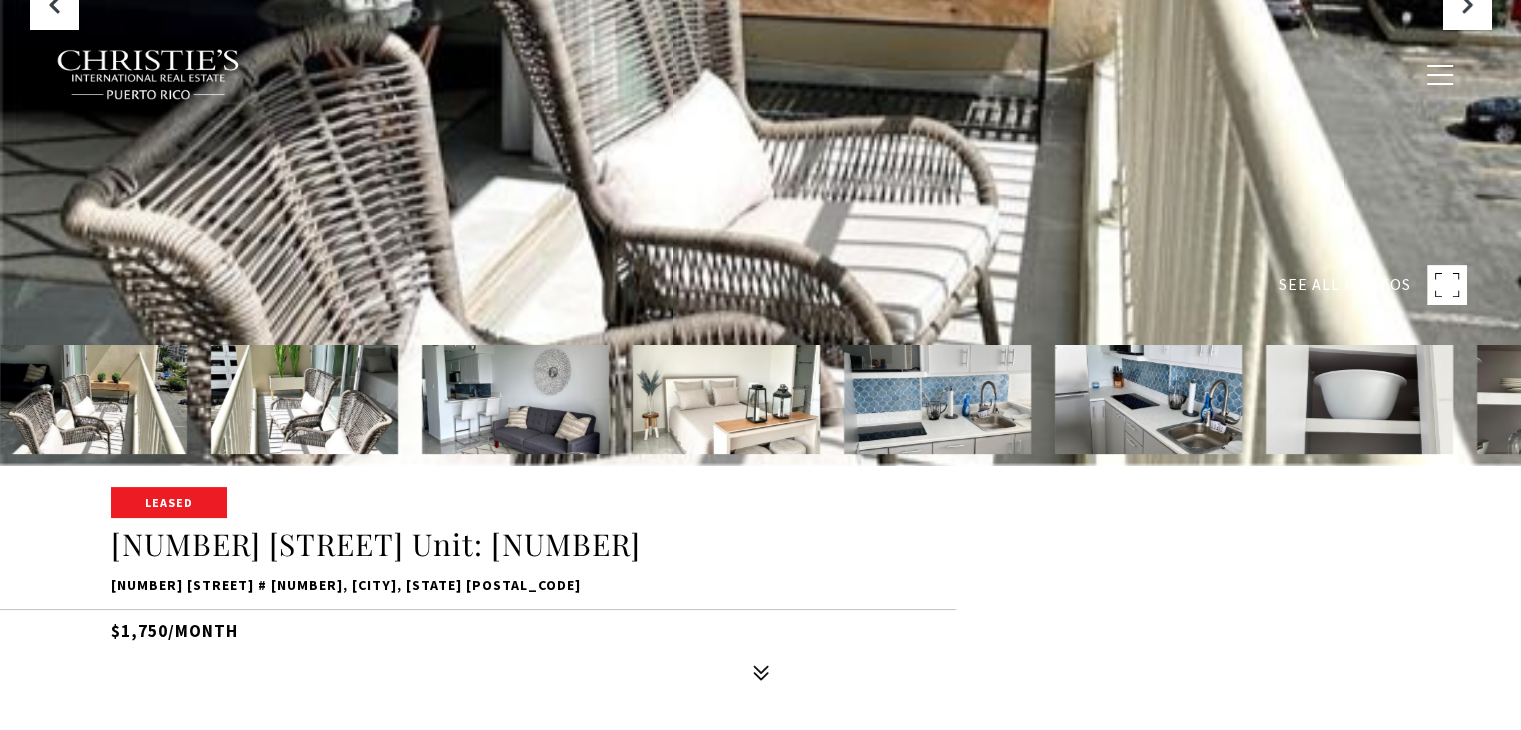 scroll, scrollTop: 800, scrollLeft: 0, axis: vertical 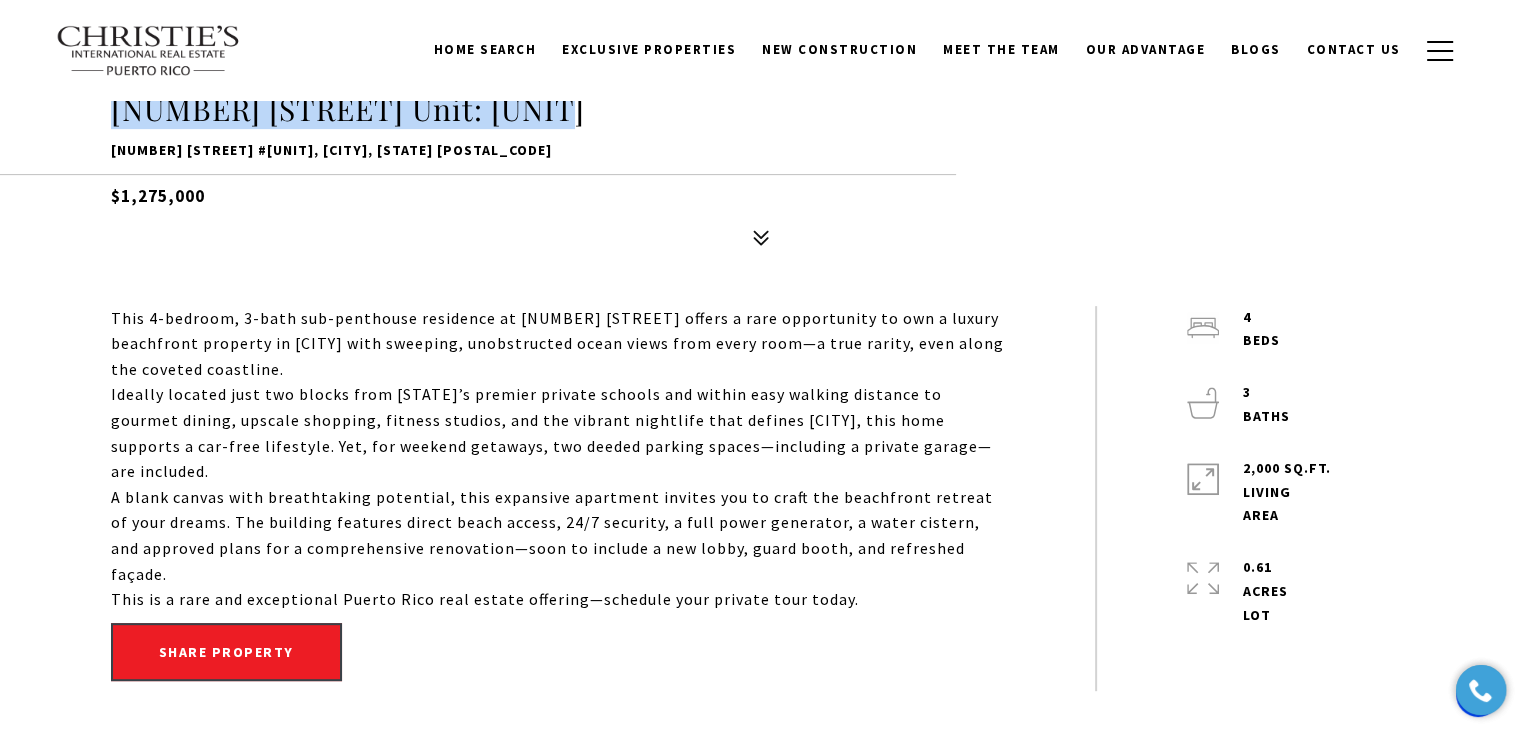 drag, startPoint x: 588, startPoint y: 119, endPoint x: 108, endPoint y: 113, distance: 480.0375 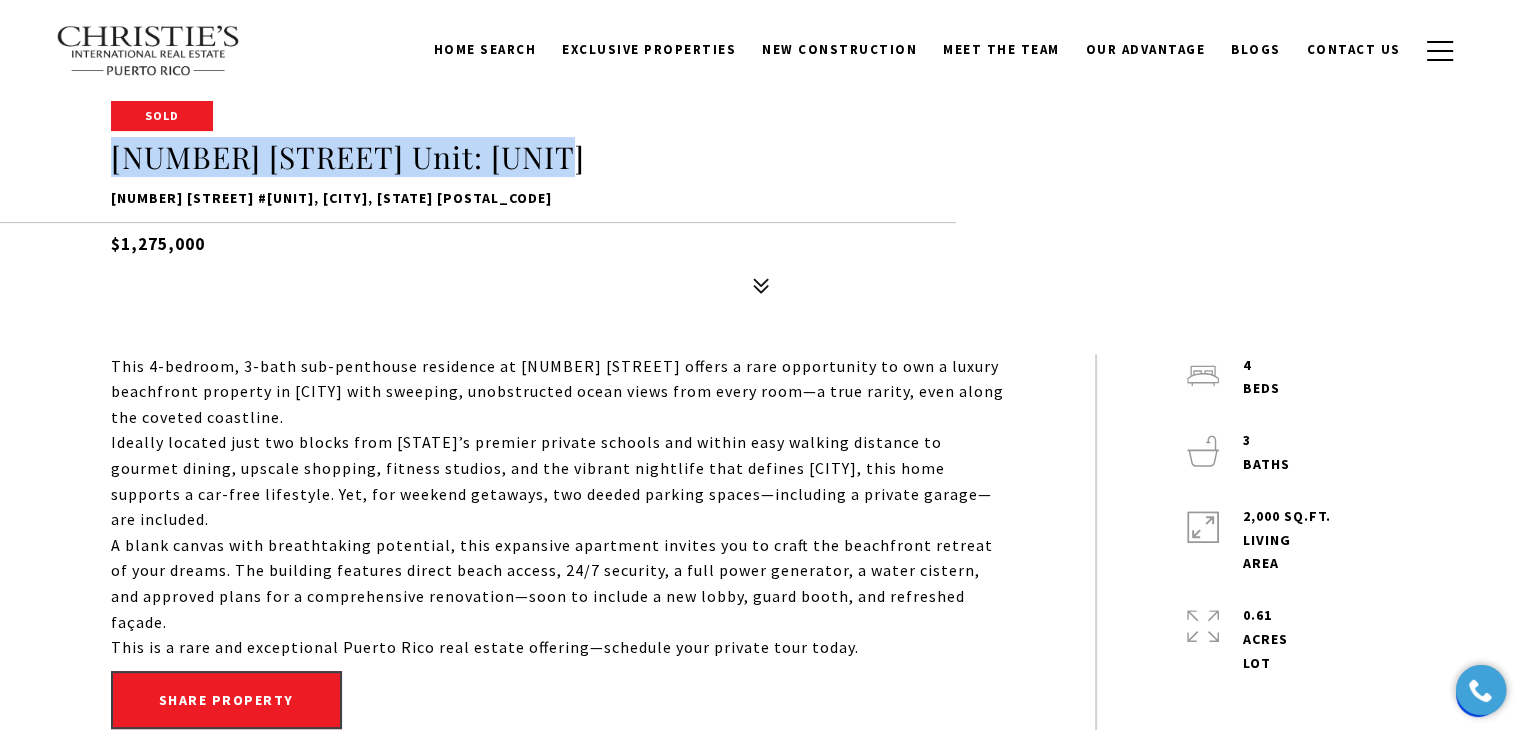 scroll, scrollTop: 600, scrollLeft: 0, axis: vertical 